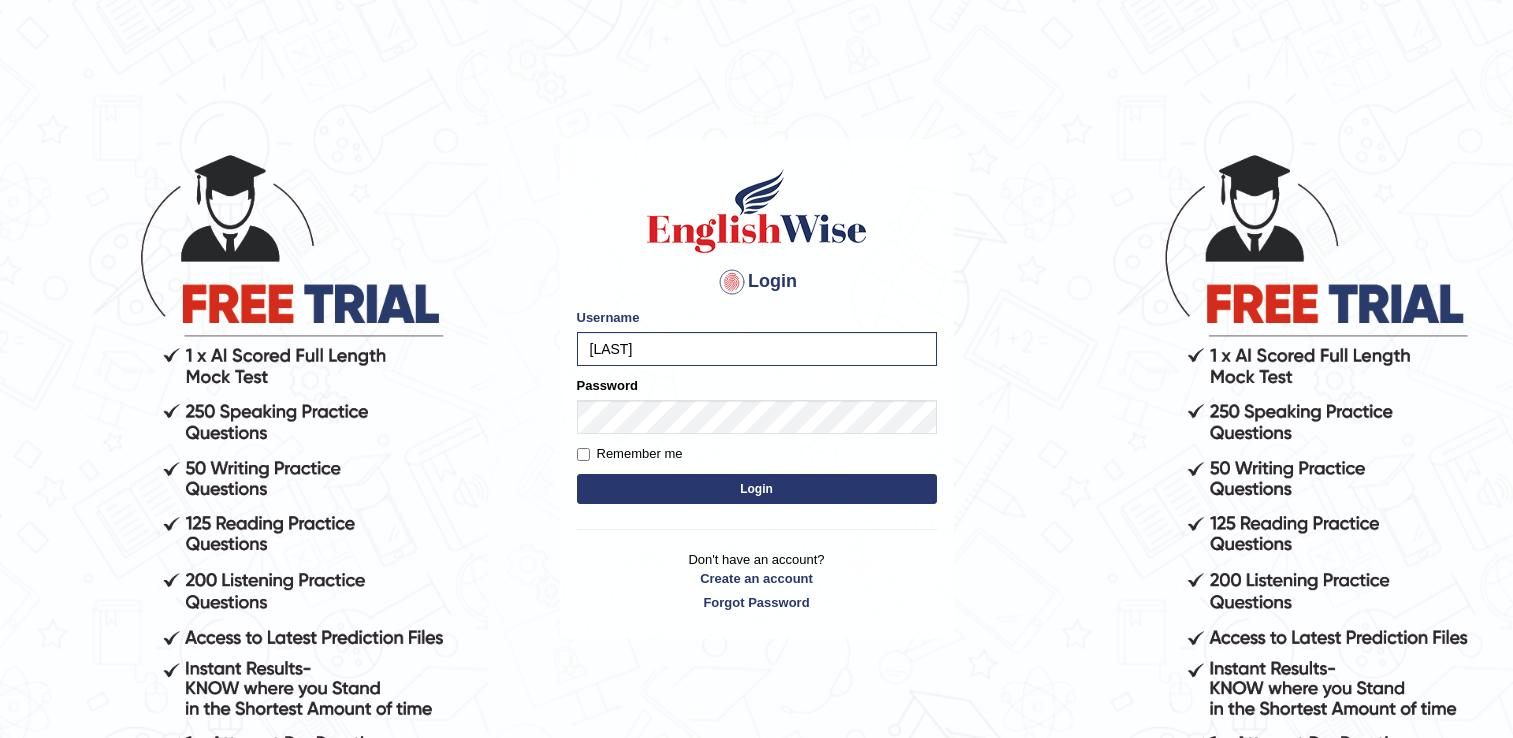 scroll, scrollTop: 184, scrollLeft: 0, axis: vertical 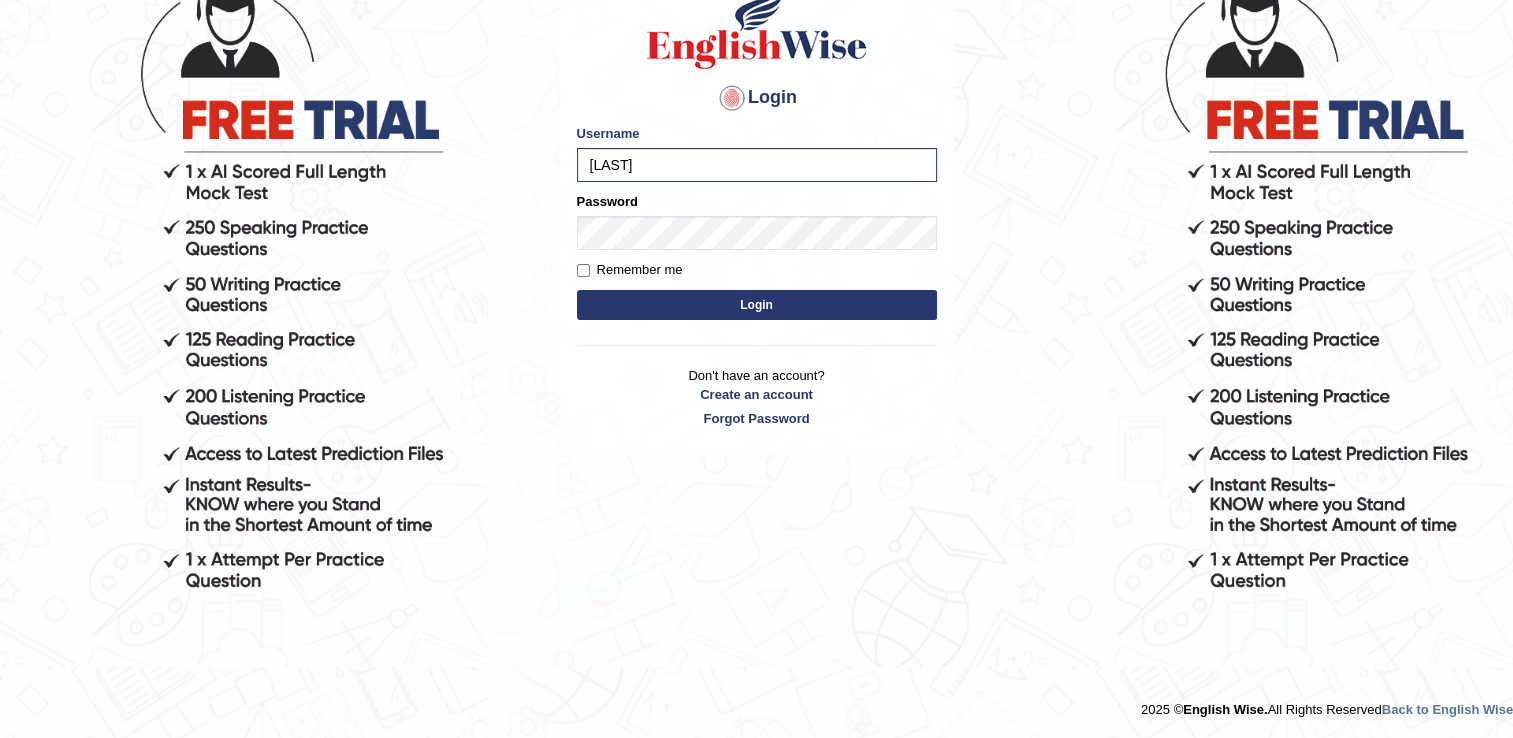 click on "Login" at bounding box center [757, 305] 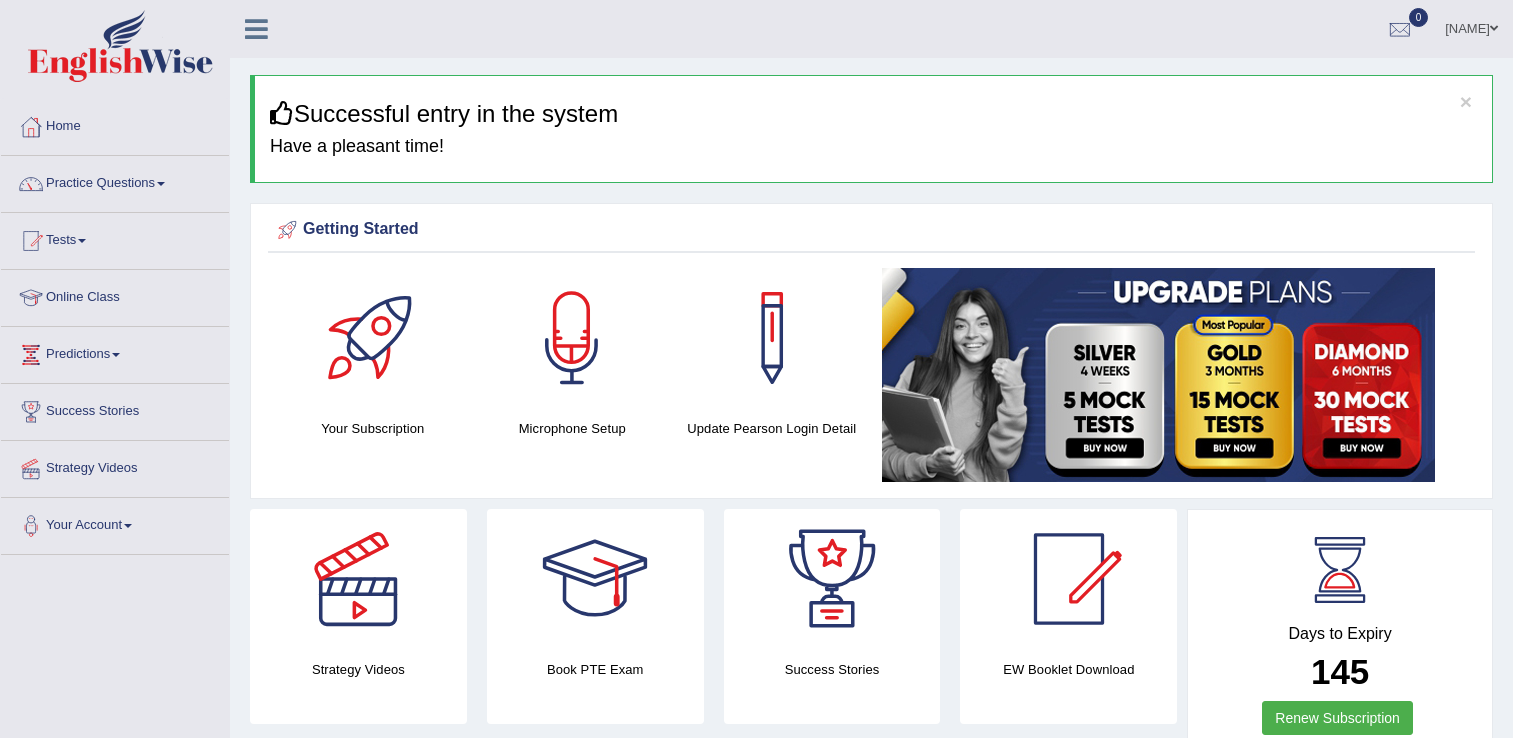scroll, scrollTop: 0, scrollLeft: 0, axis: both 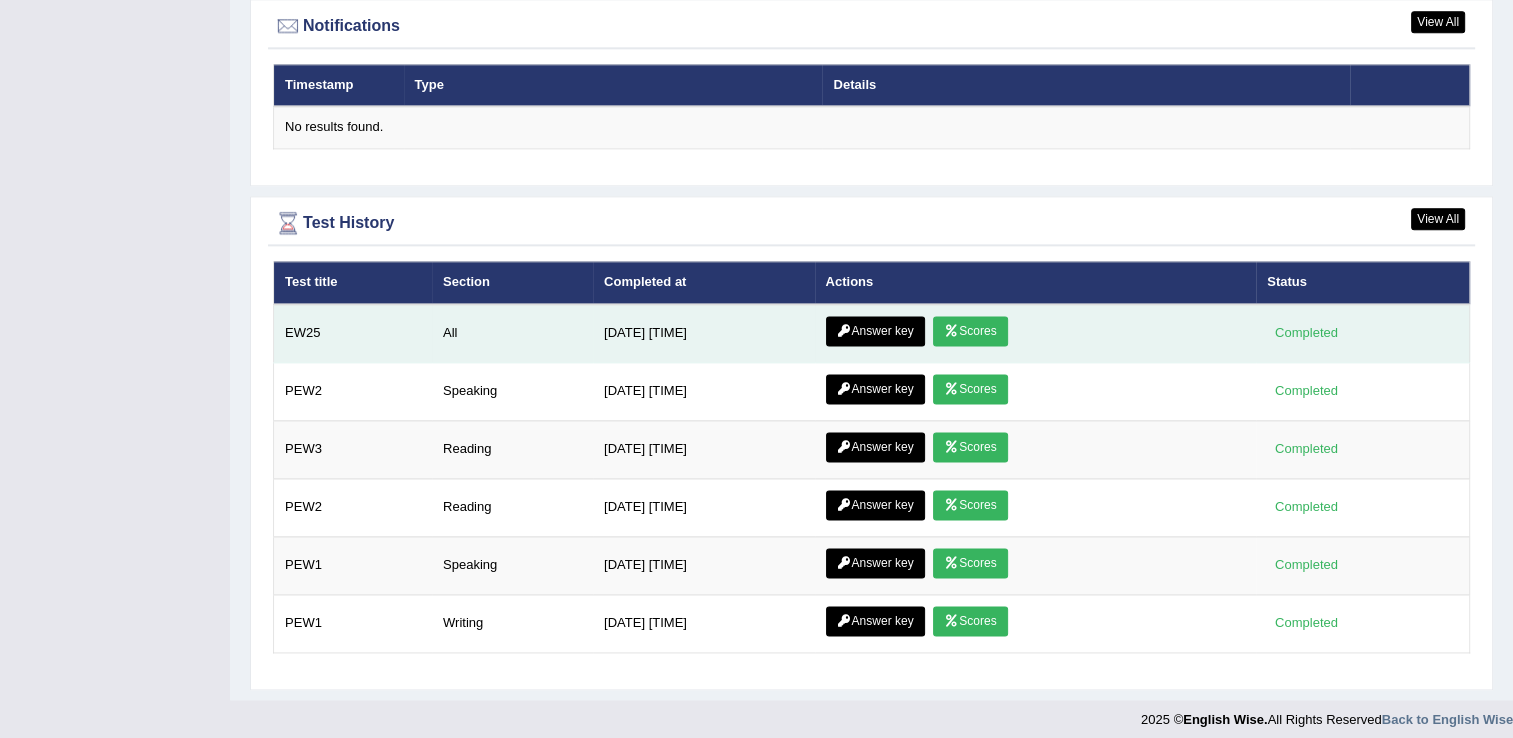 click on "Scores" at bounding box center (970, 331) 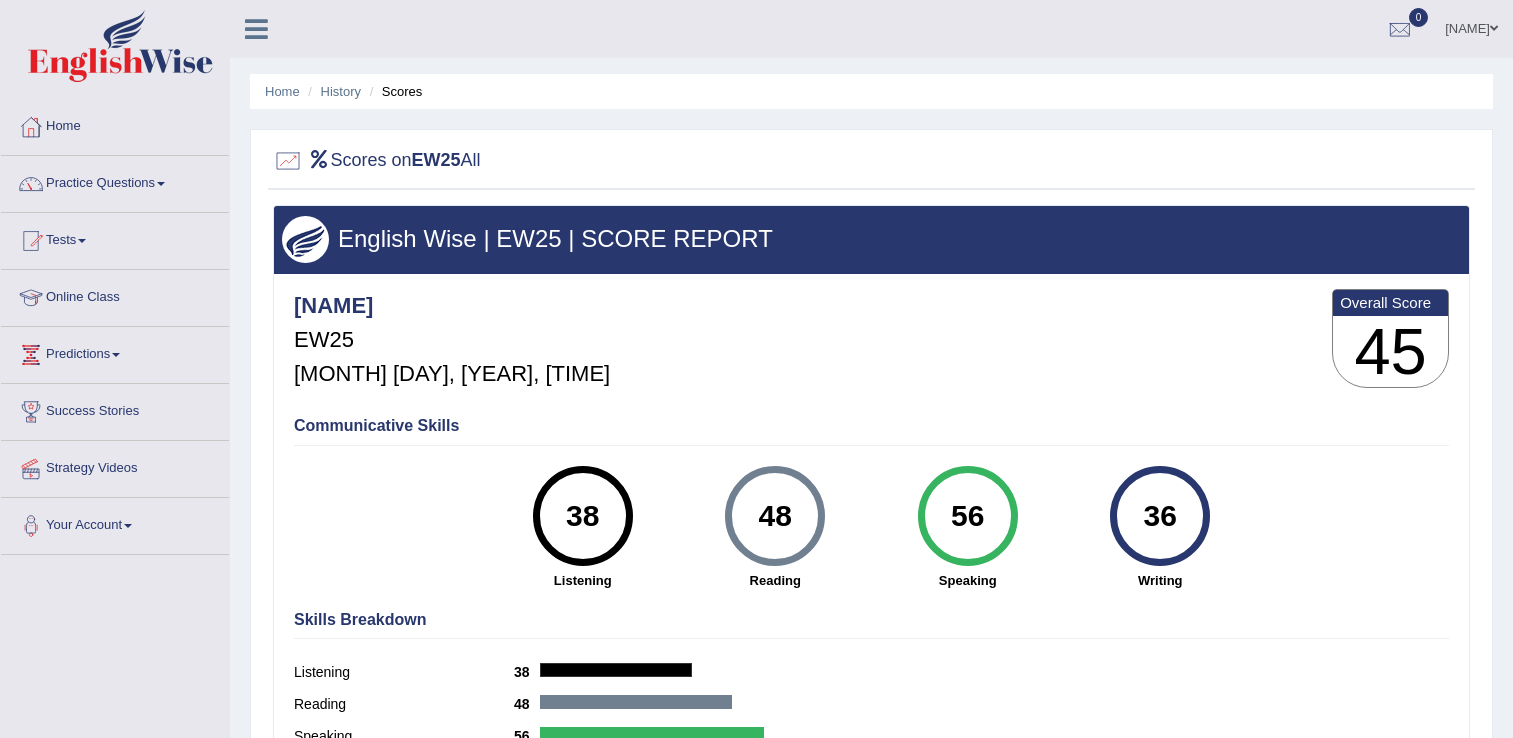 scroll, scrollTop: 0, scrollLeft: 0, axis: both 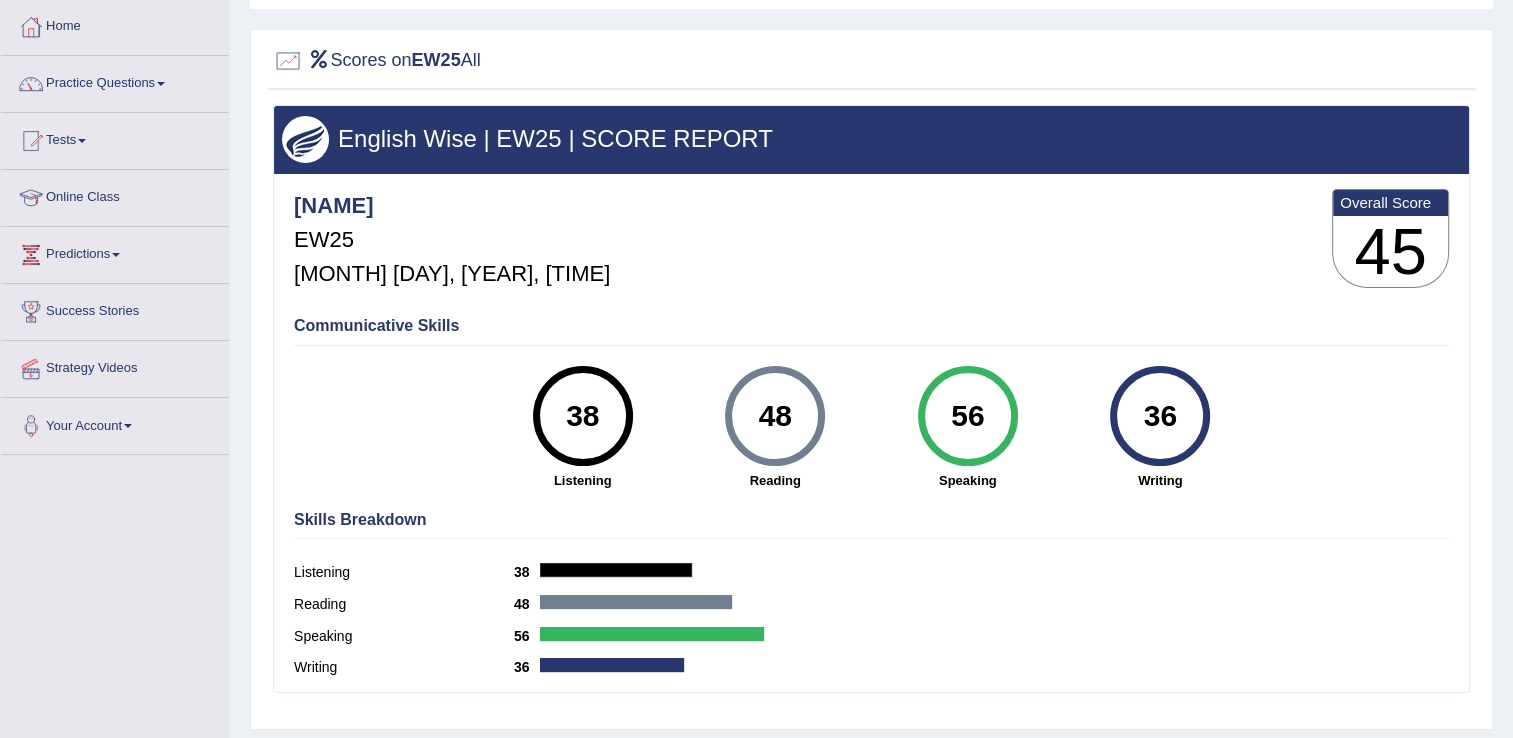 click on "Online Class" at bounding box center [115, 195] 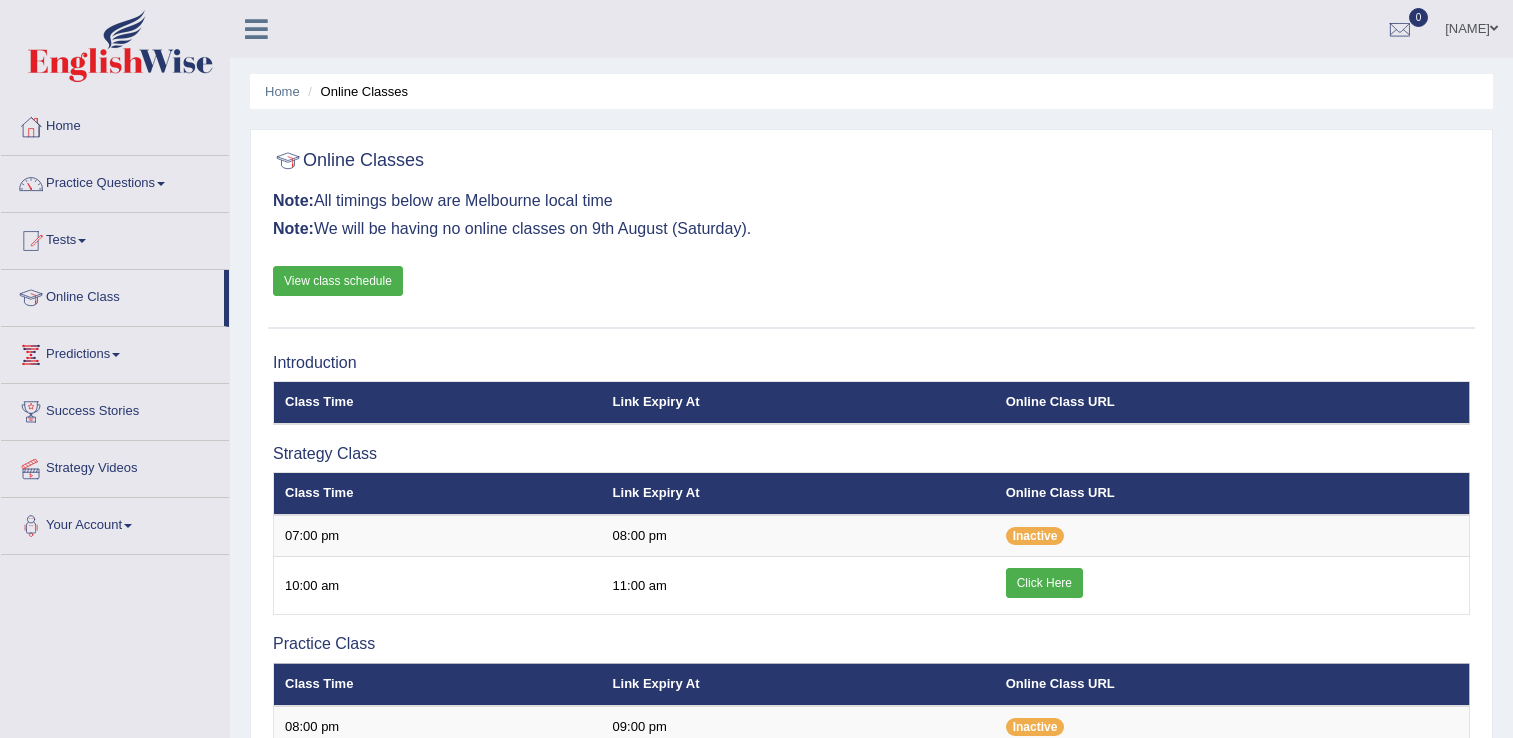 scroll, scrollTop: 200, scrollLeft: 0, axis: vertical 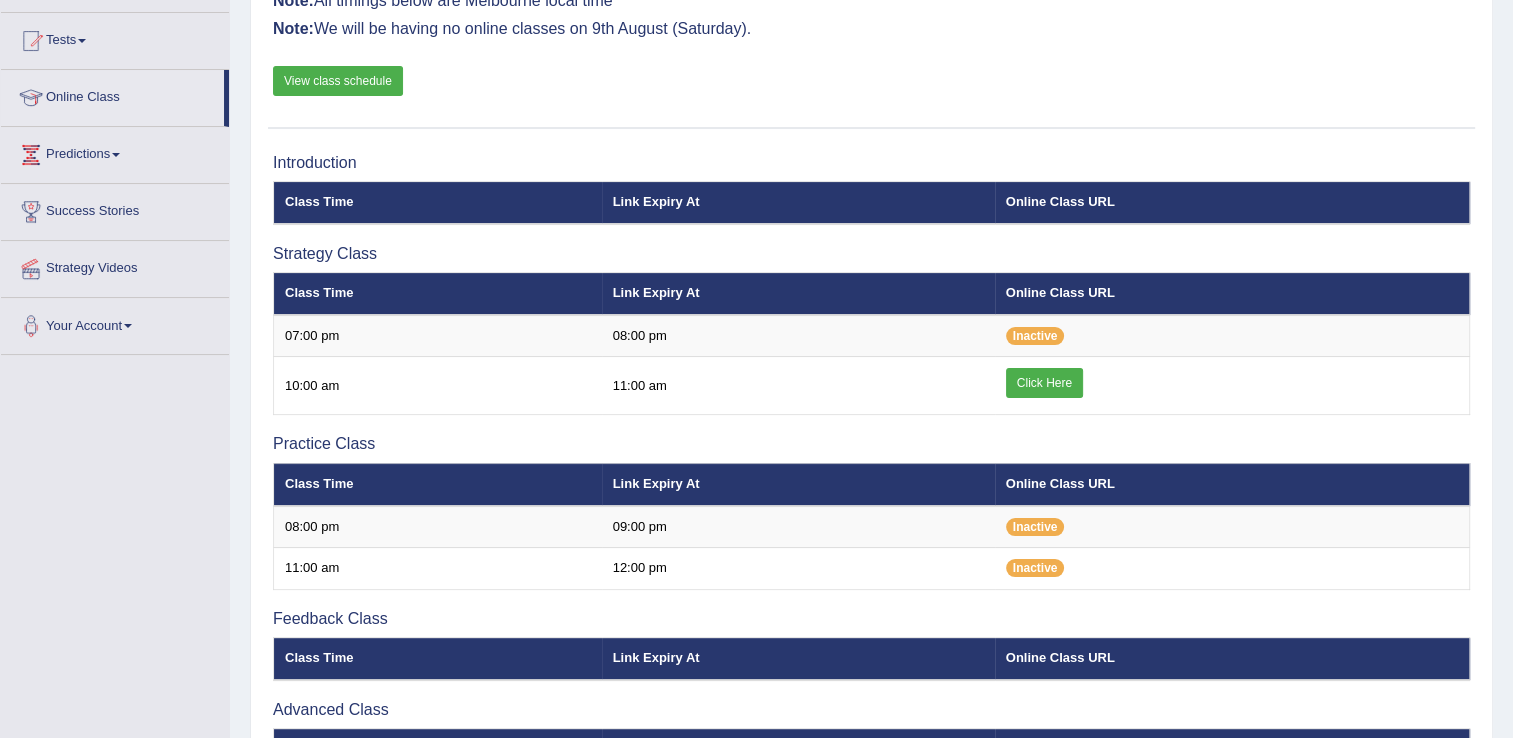 click on "View class schedule" at bounding box center (338, 81) 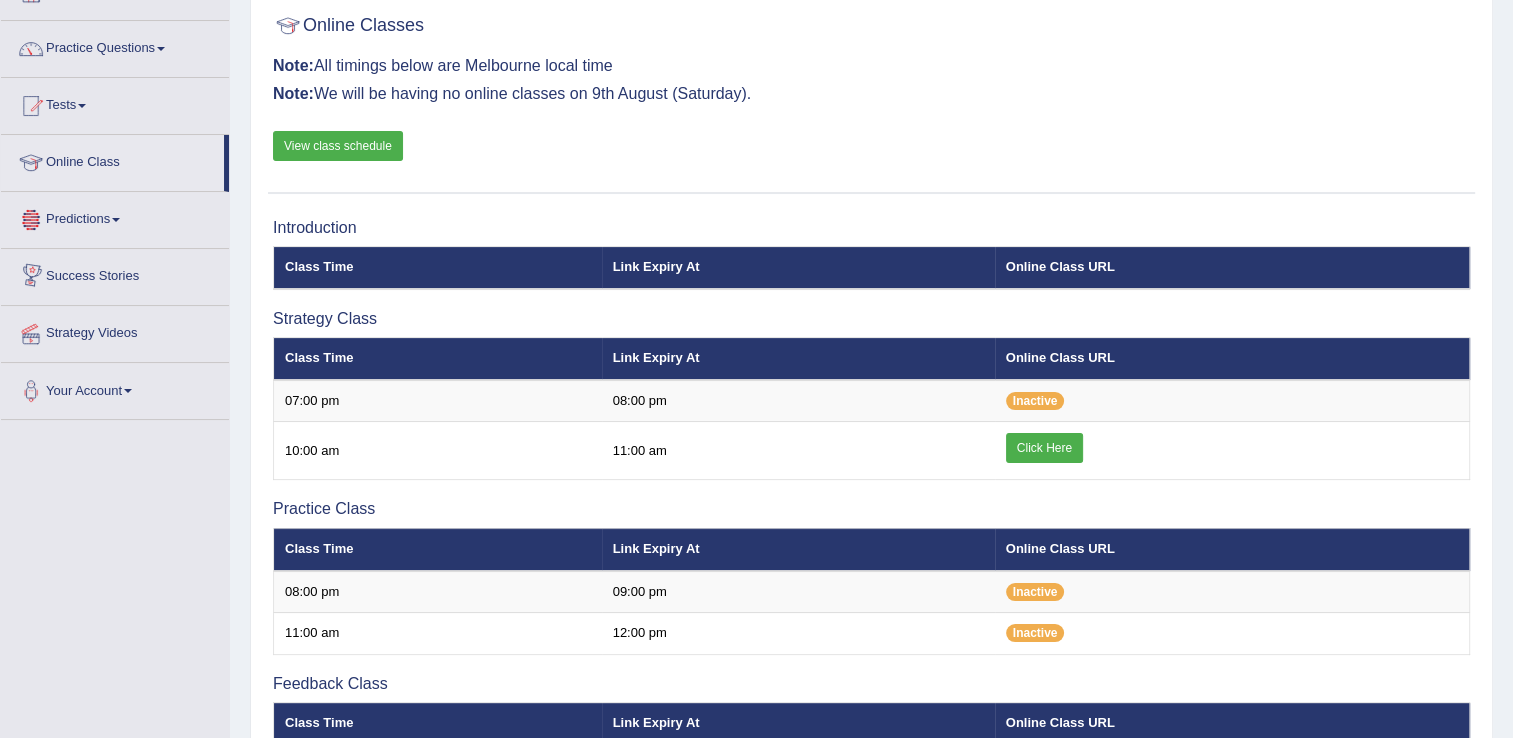 scroll, scrollTop: 100, scrollLeft: 0, axis: vertical 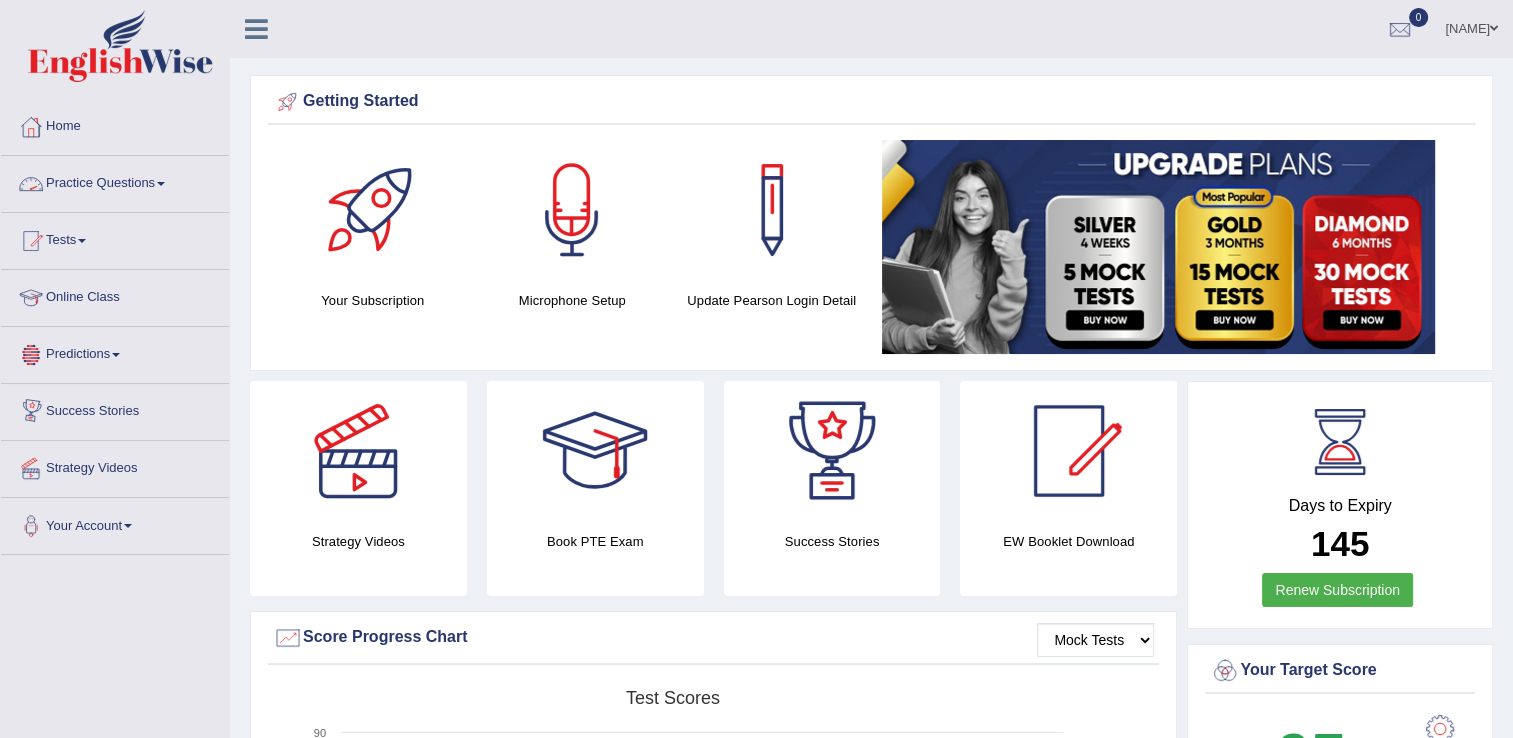 click on "Practice Questions" at bounding box center [115, 181] 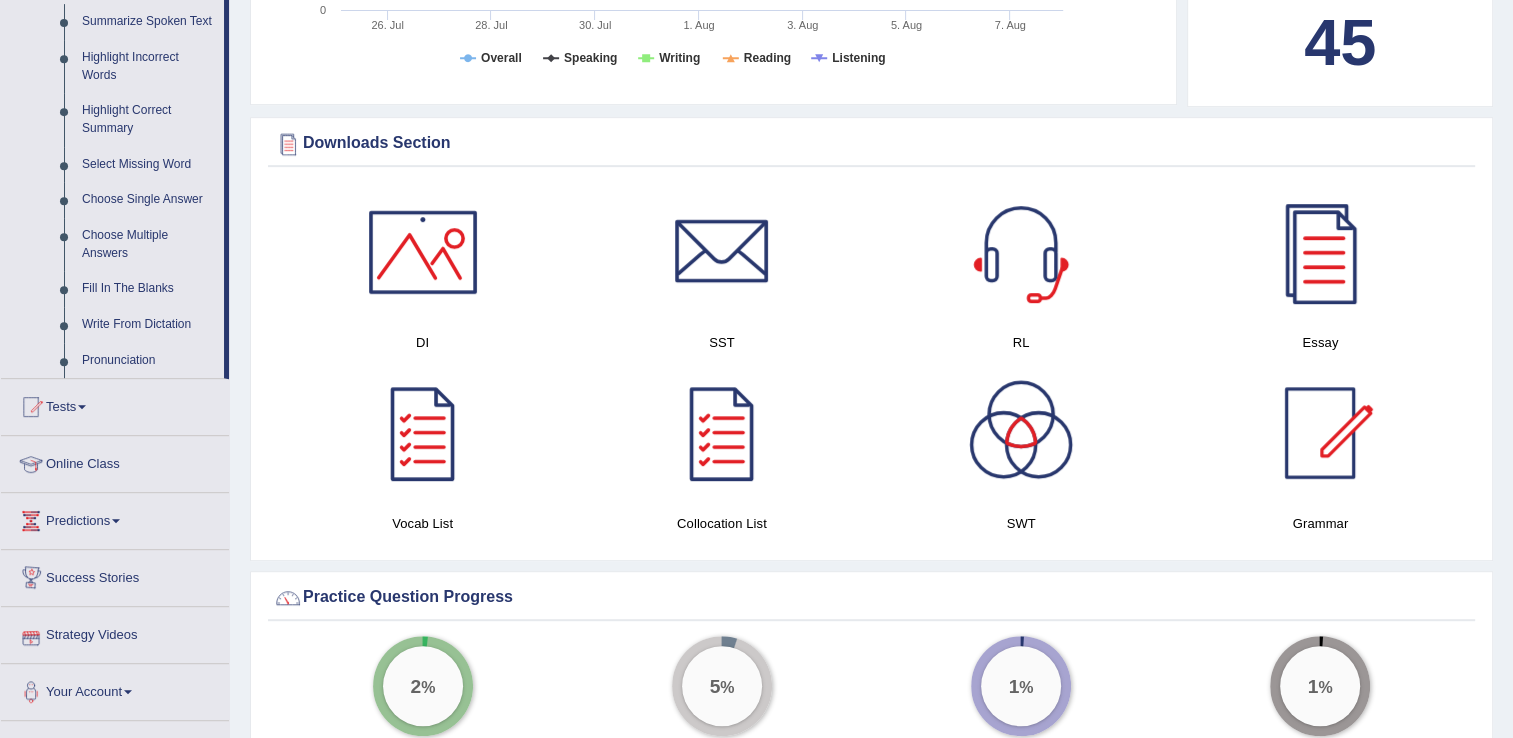 scroll, scrollTop: 900, scrollLeft: 0, axis: vertical 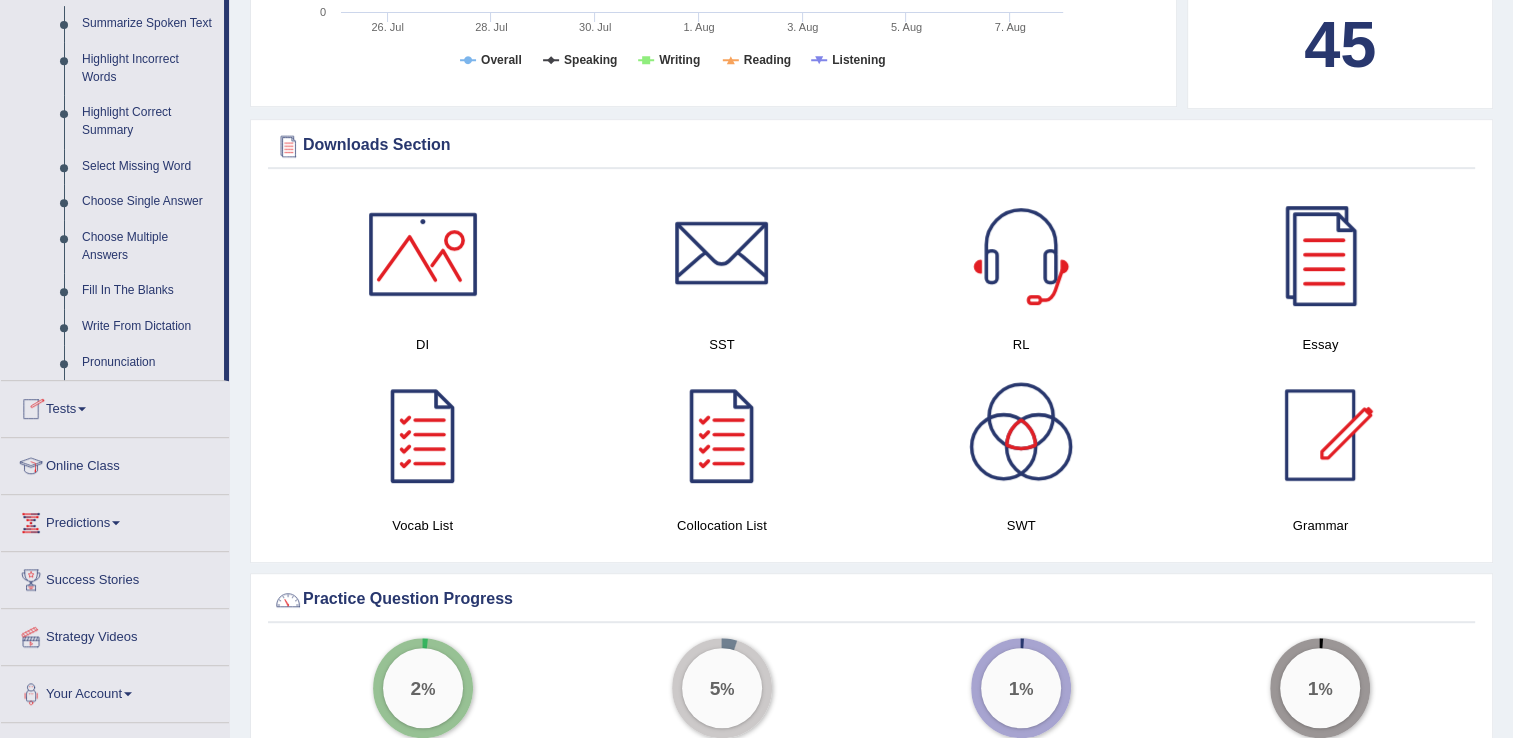 click on "Tests" at bounding box center [115, 406] 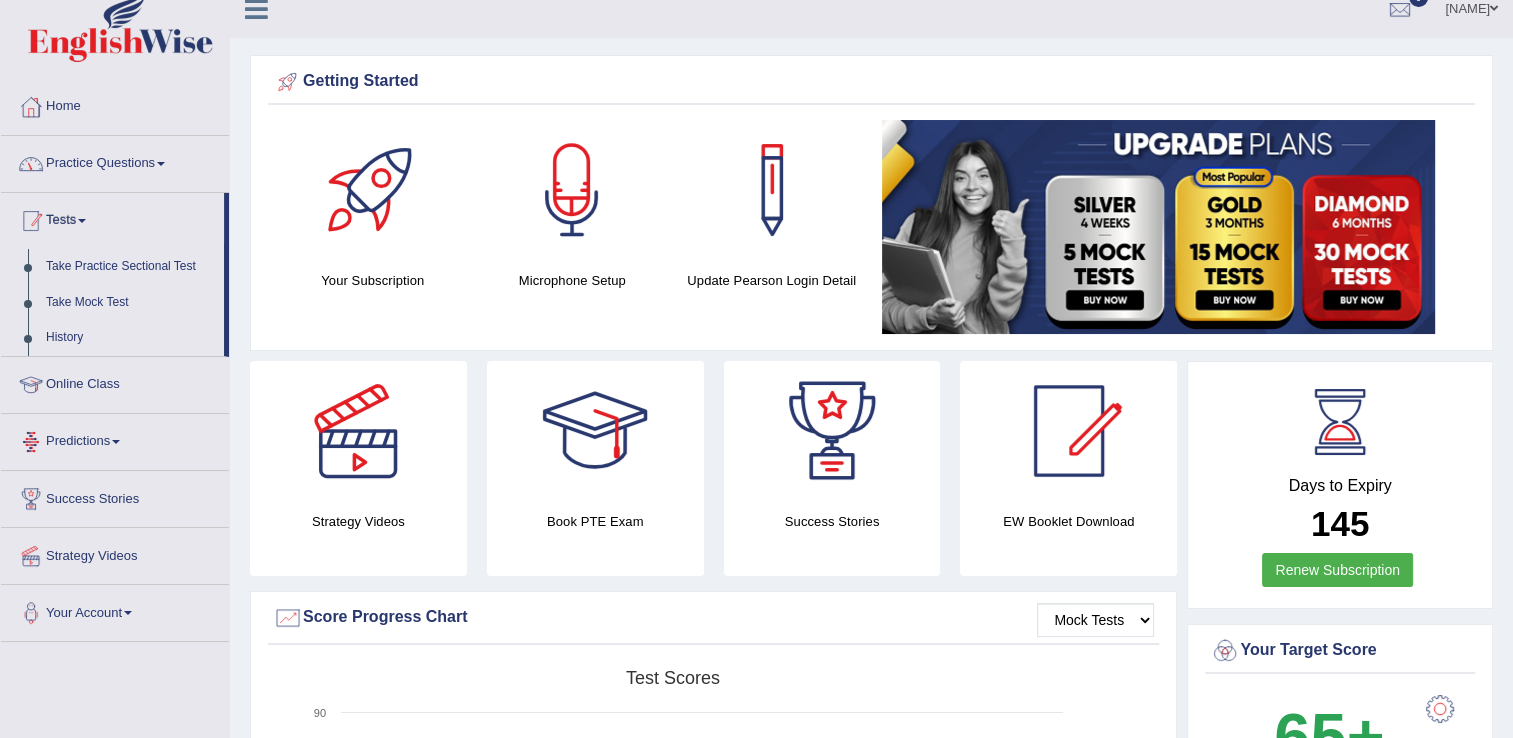 scroll, scrollTop: 0, scrollLeft: 0, axis: both 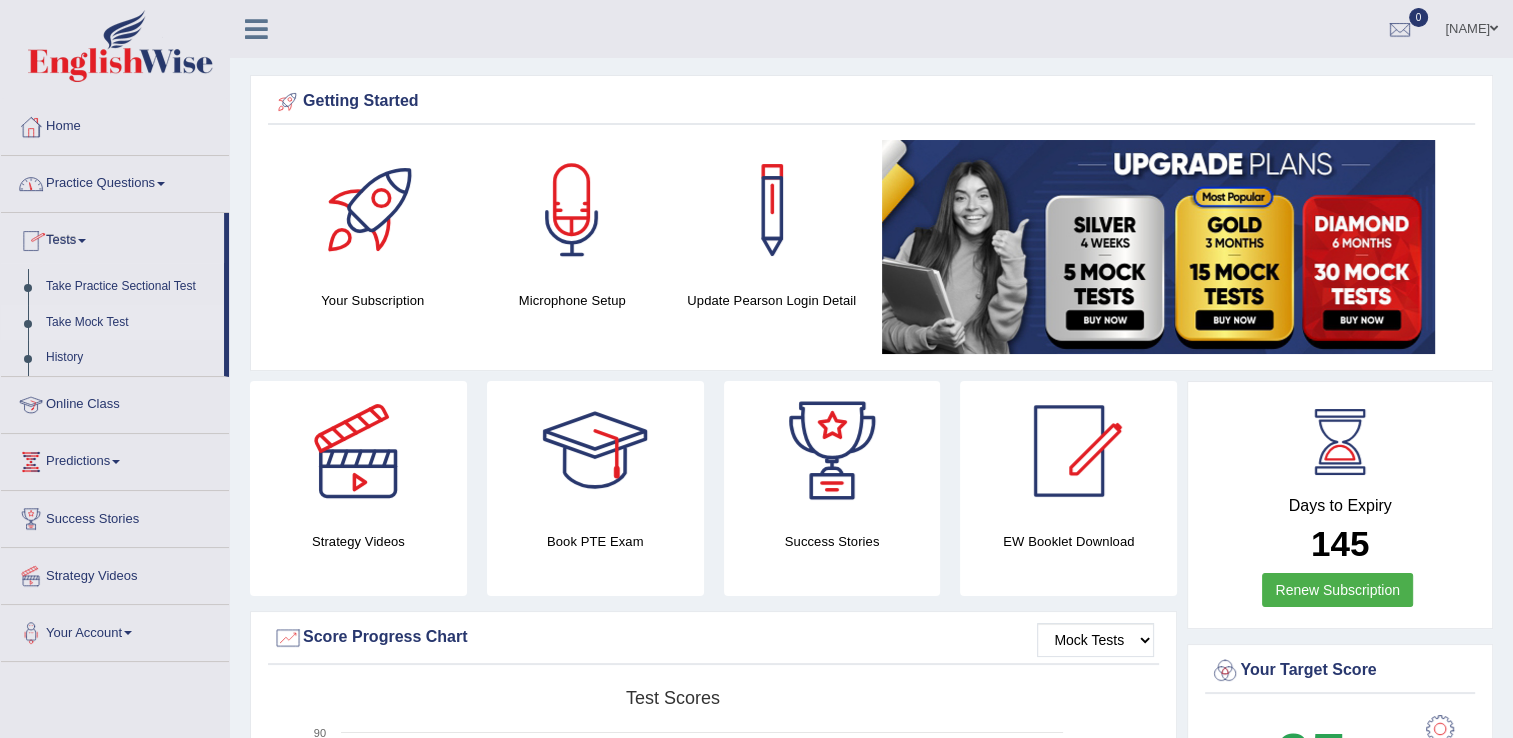 click on "Take Mock Test" at bounding box center (130, 323) 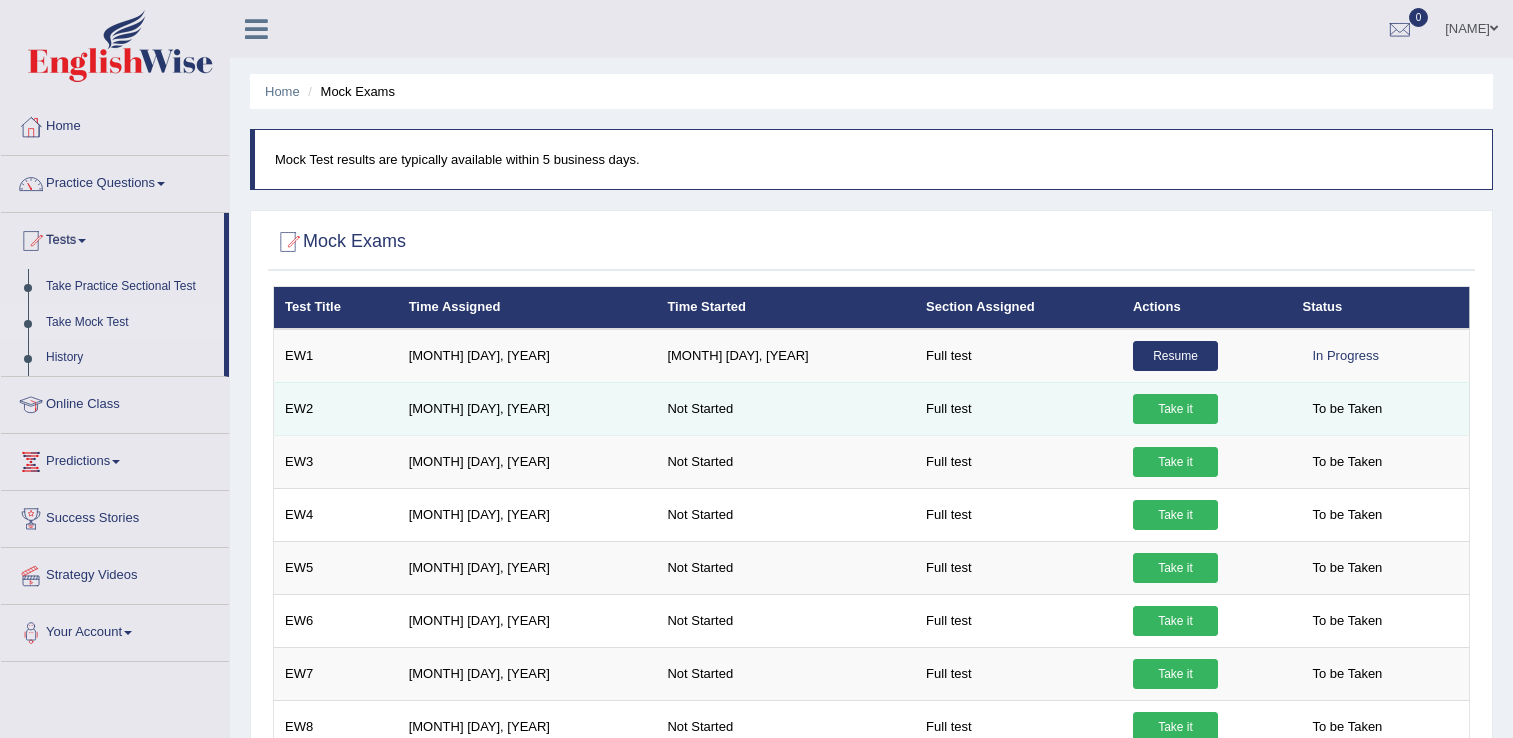 scroll, scrollTop: 0, scrollLeft: 0, axis: both 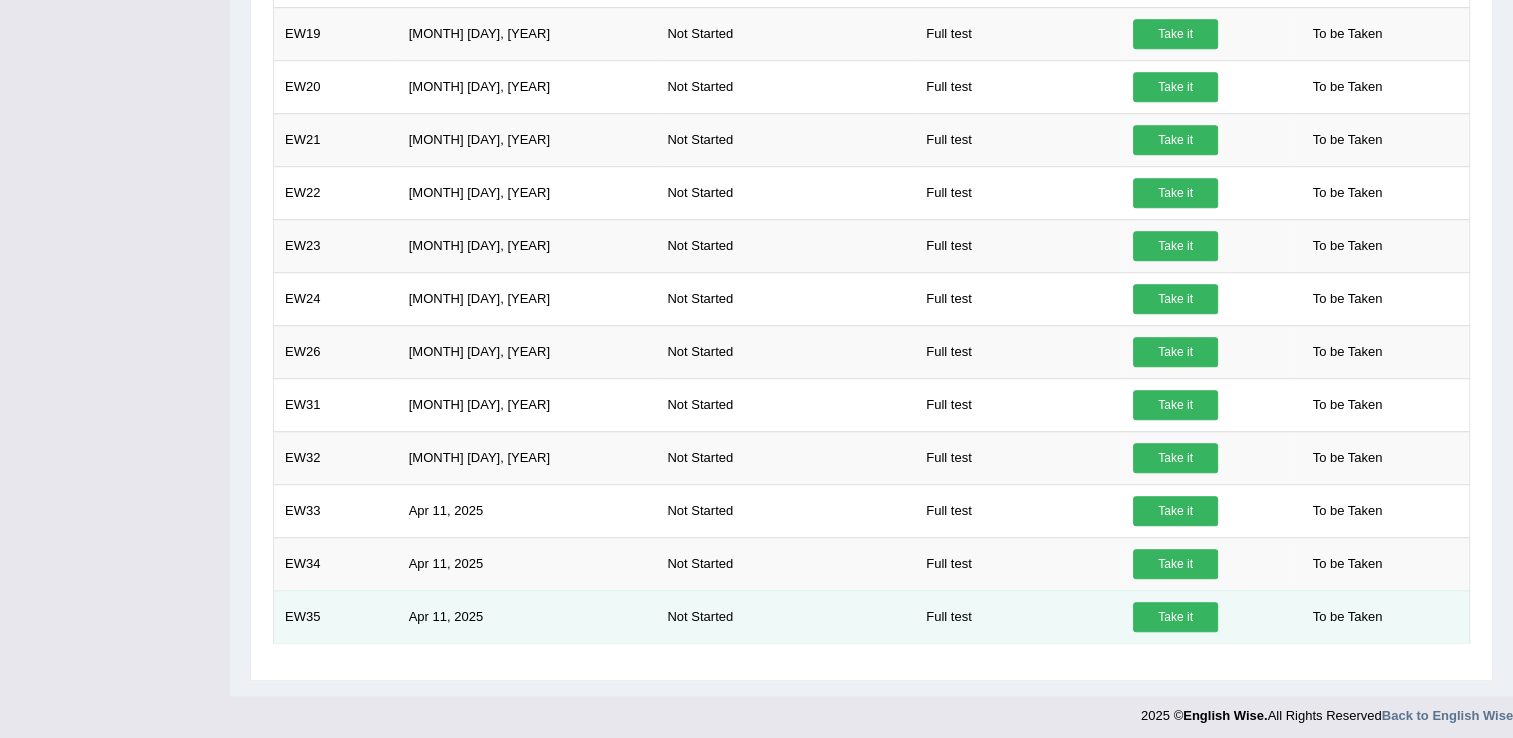 click on "Take it" at bounding box center (1175, 617) 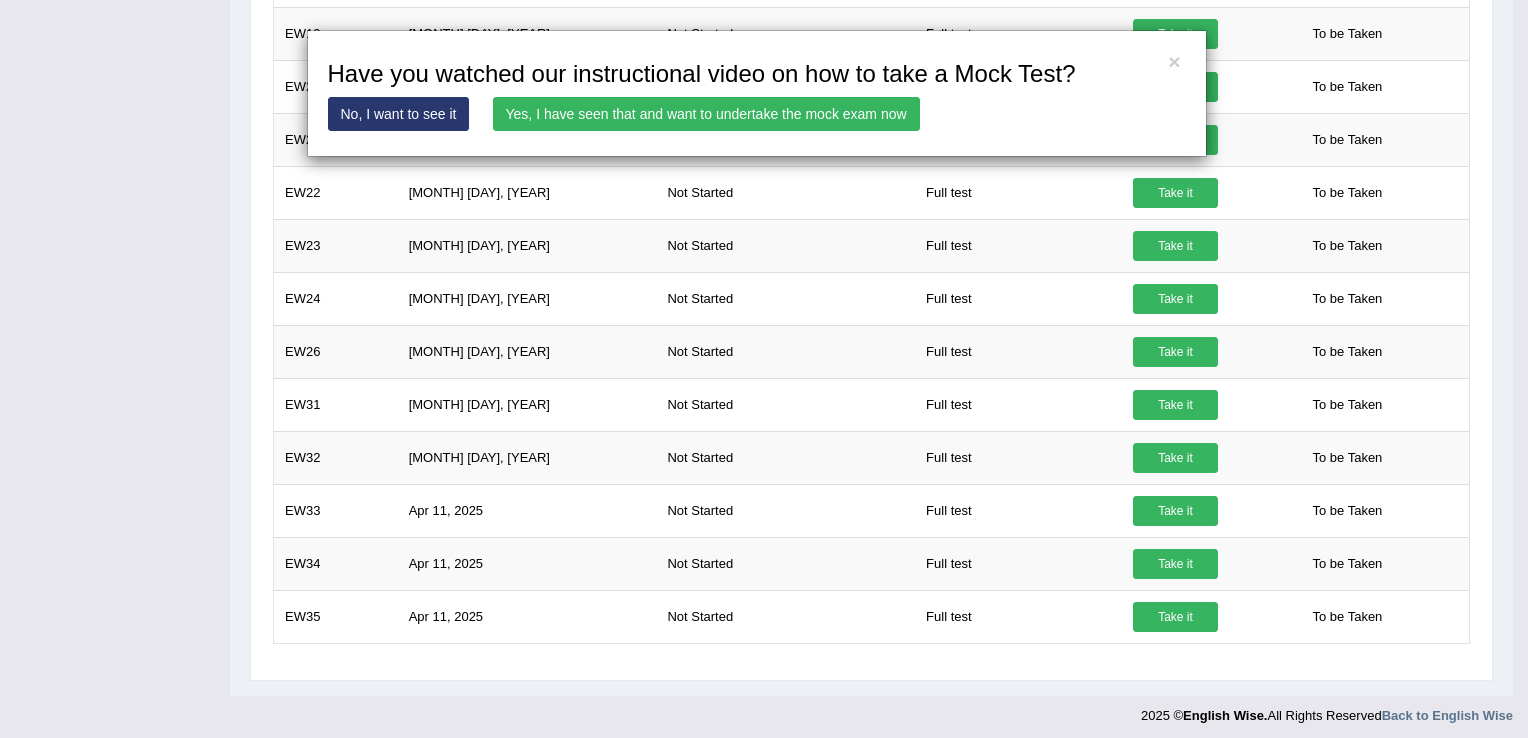 click on "Yes, I have seen that and want to undertake the mock exam now" at bounding box center (706, 114) 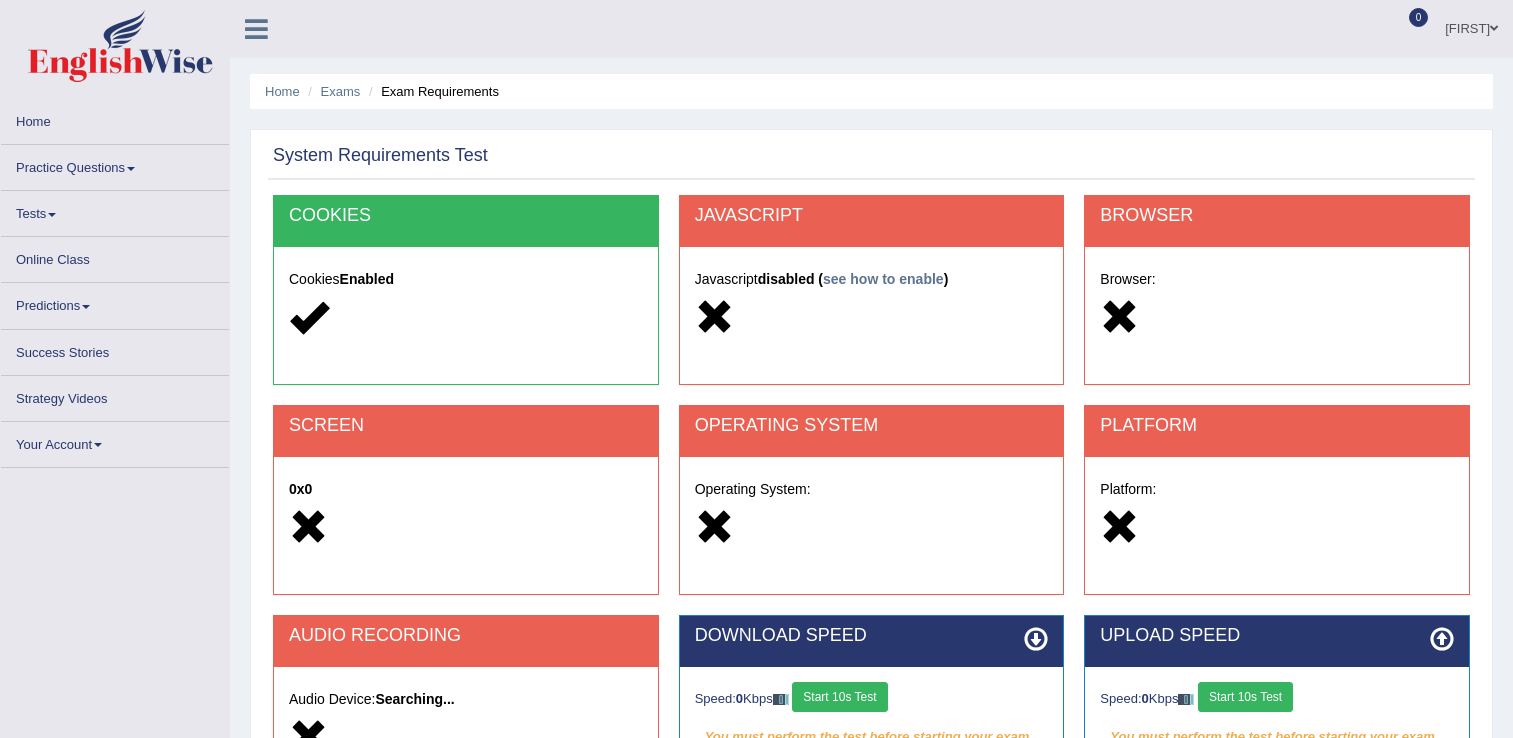scroll, scrollTop: 312, scrollLeft: 0, axis: vertical 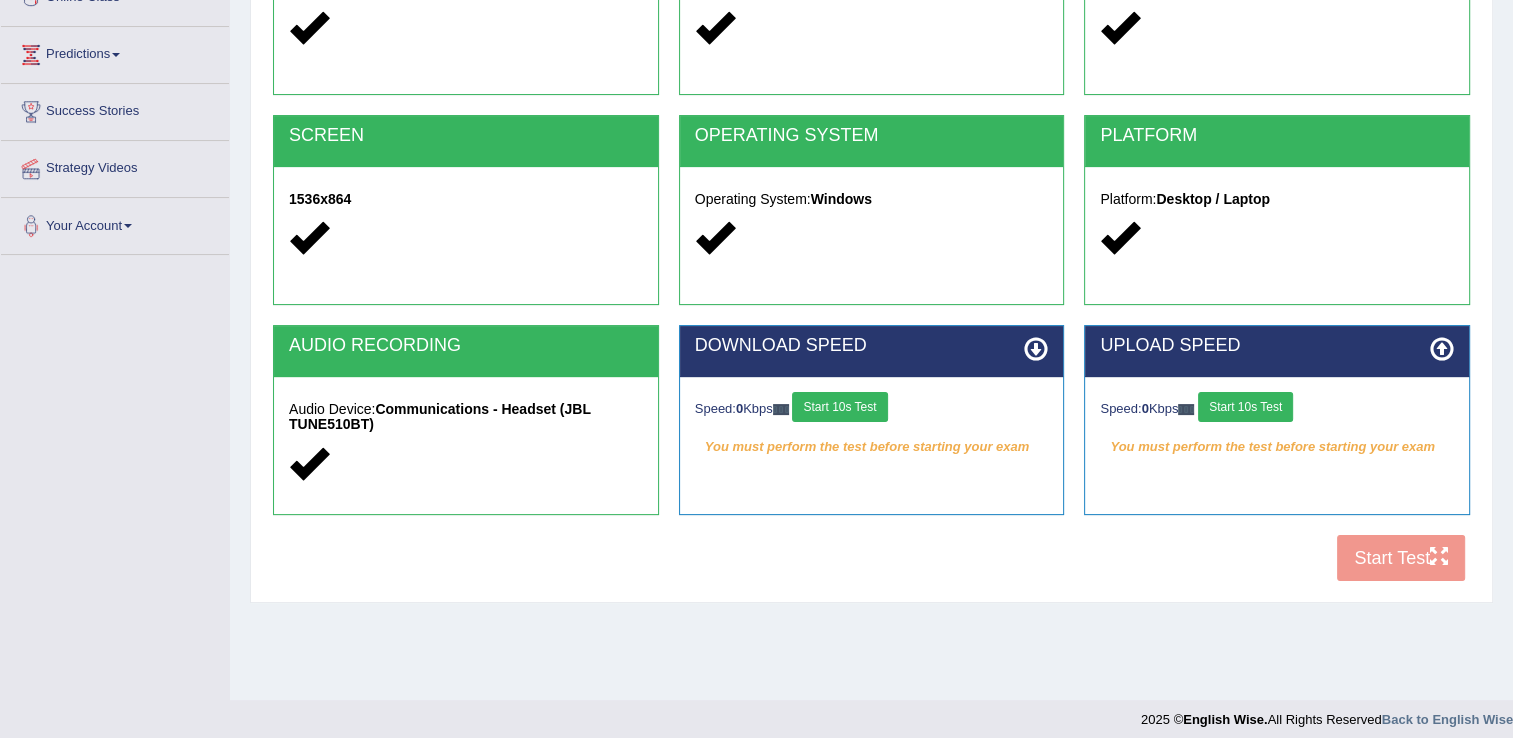 click at bounding box center (1036, 349) 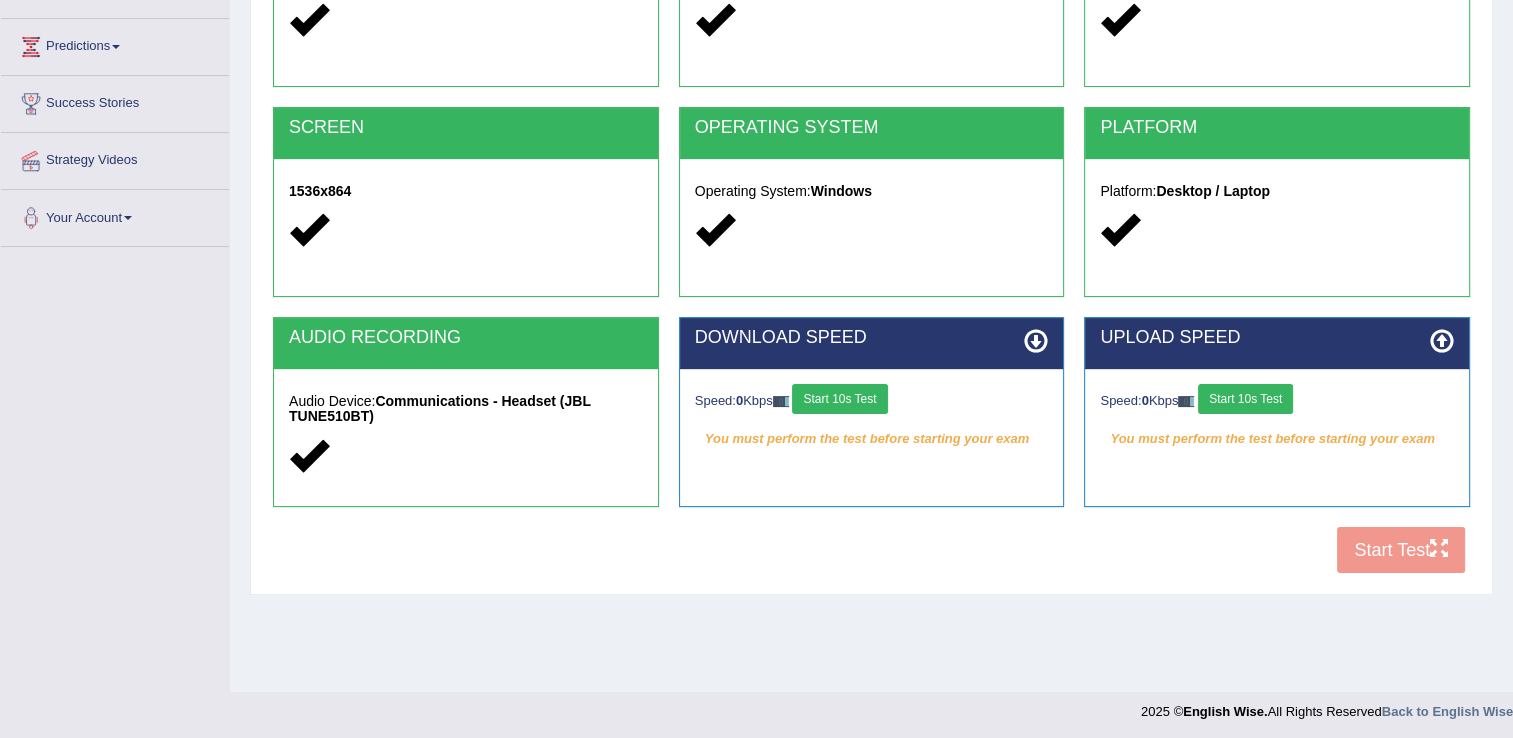 scroll, scrollTop: 312, scrollLeft: 0, axis: vertical 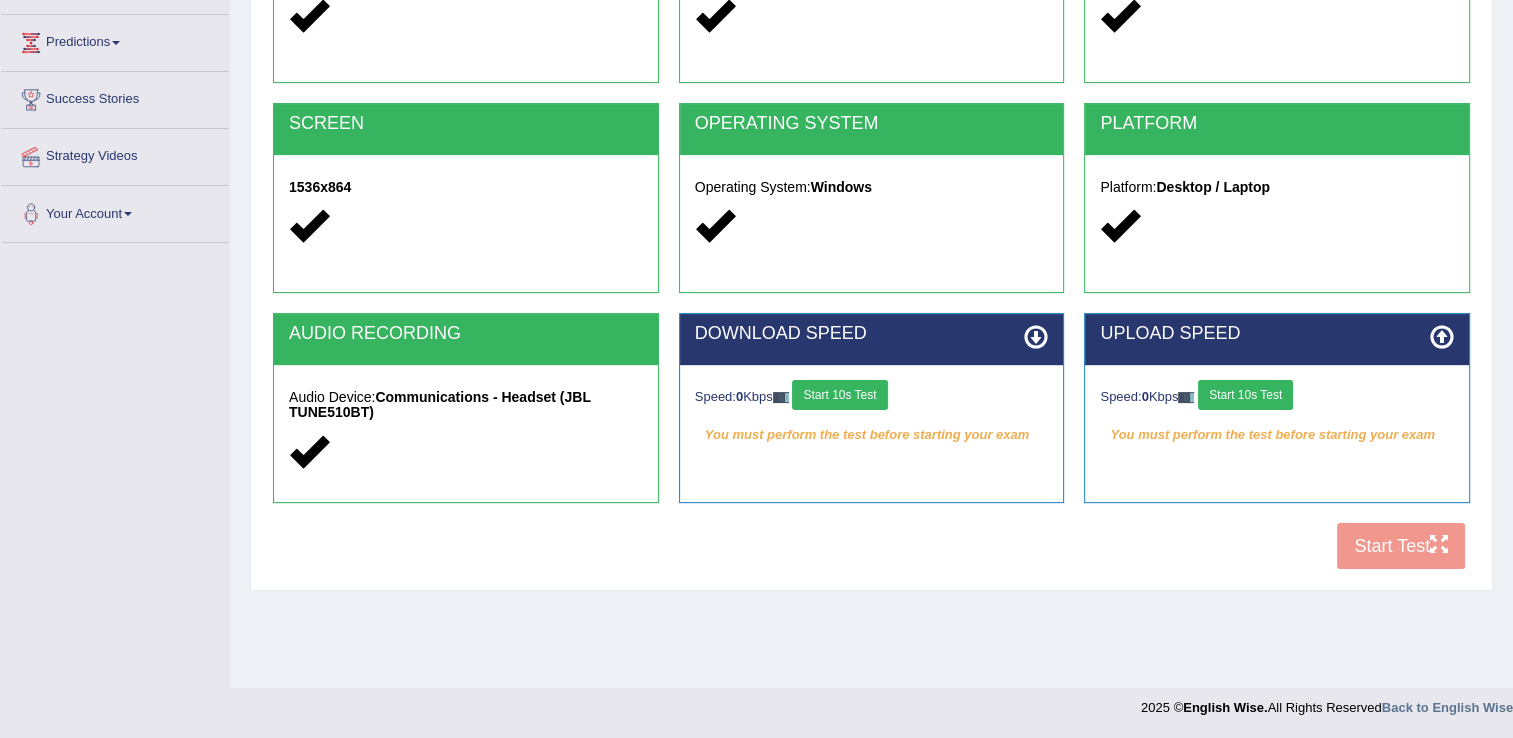 click on "COOKIES
Cookies  Enabled
JAVASCRIPT
Javascript  Enabled
BROWSER
Browser:  Chrome
SCREEN
1536x864
OPERATING SYSTEM
Operating System:  Windows
PLATFORM
Platform:  Desktop / Laptop
AUDIO RECORDING
Audio Device:  Communications - Headset (JBL TUNE510BT)
DOWNLOAD SPEED
Speed:  0  Kbps    Start 10s Test
You must perform the test before starting your exam
Select Audio Quality
UPLOAD SPEED
Speed:  0  Kbps    Start 10s Test
You must perform the test before starting your exam" at bounding box center [871, 236] 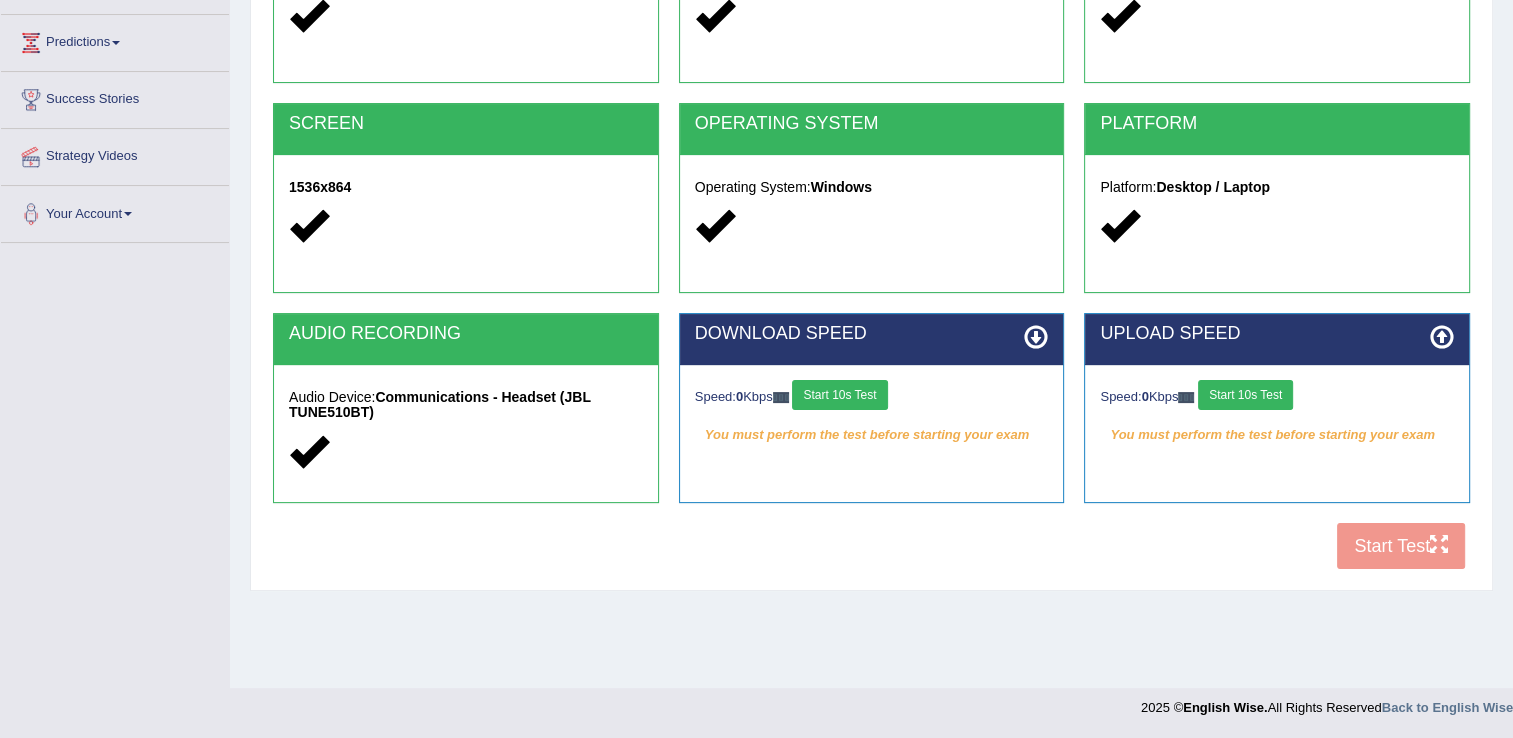 click on "Start 10s Test" at bounding box center [1245, 395] 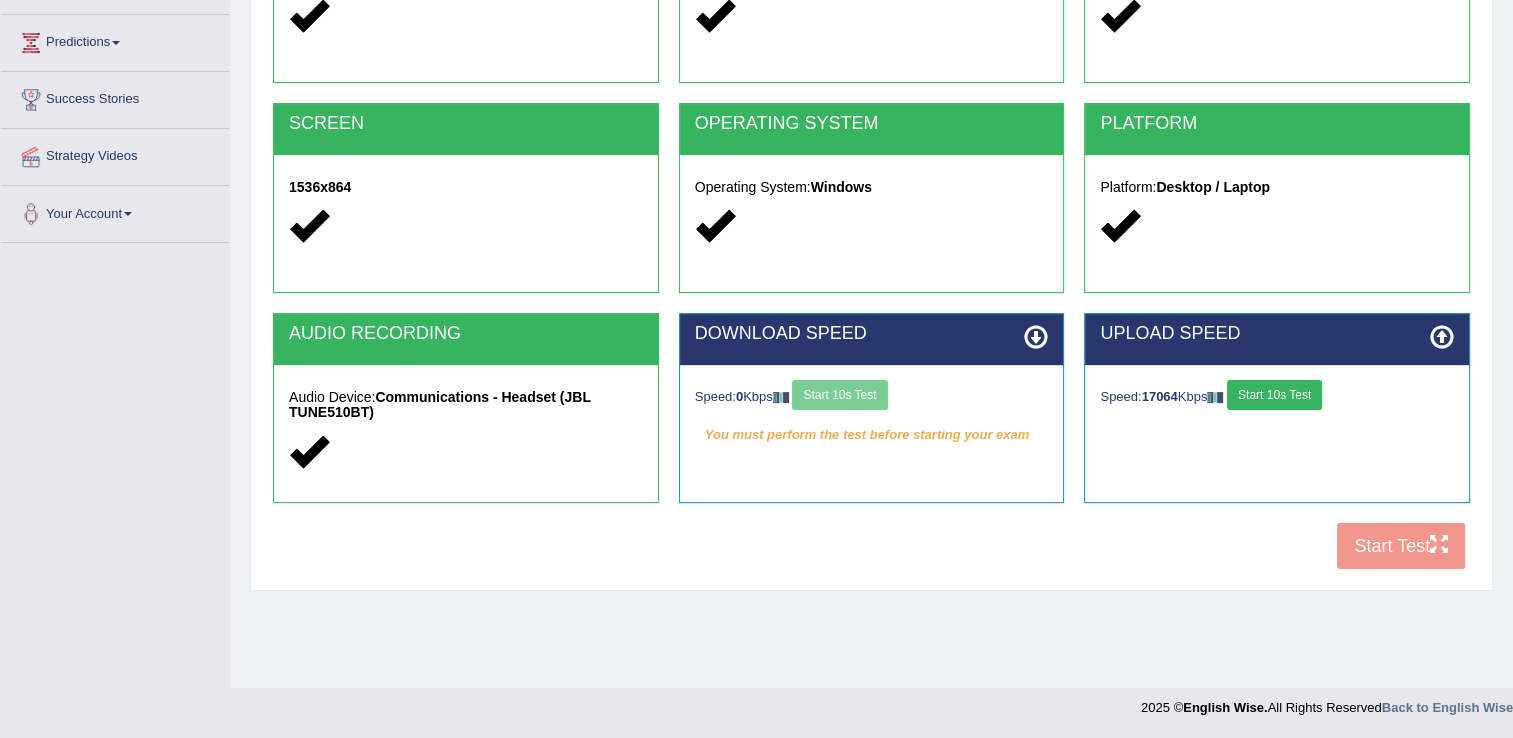 click on "Speed:  0  Kbps    Start 10s Test" at bounding box center [872, 397] 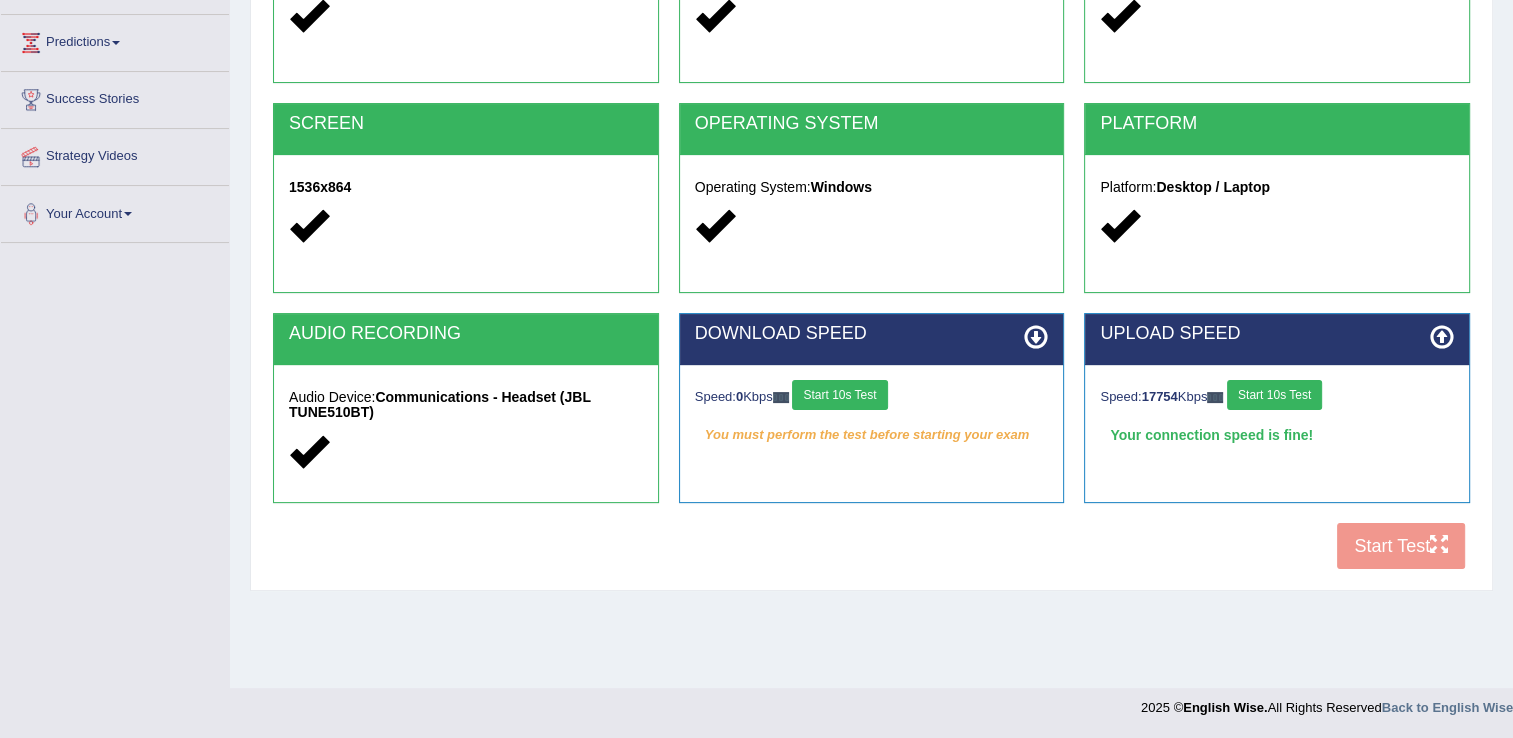 click on "Start 10s Test" at bounding box center [839, 395] 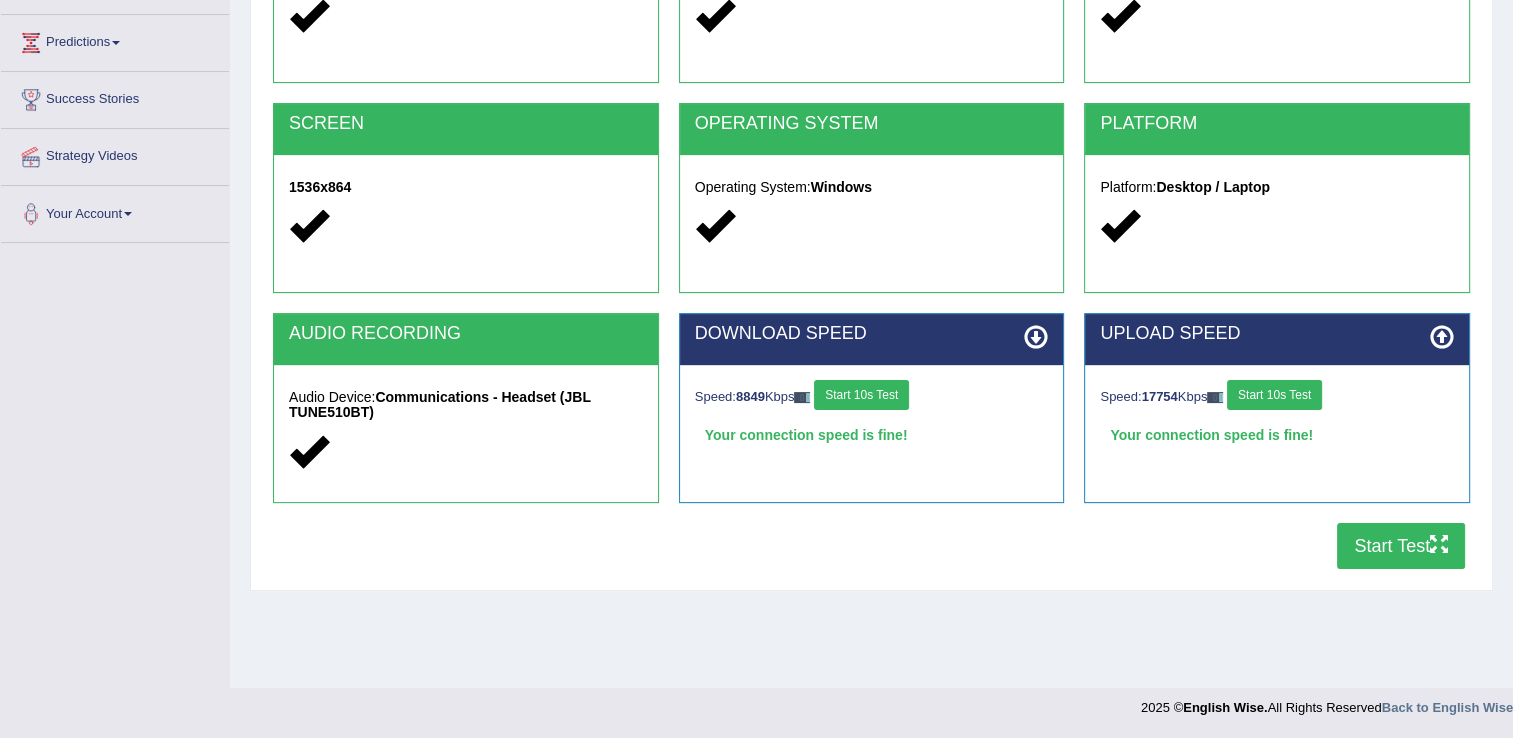 click on "Start Test" at bounding box center (1401, 546) 